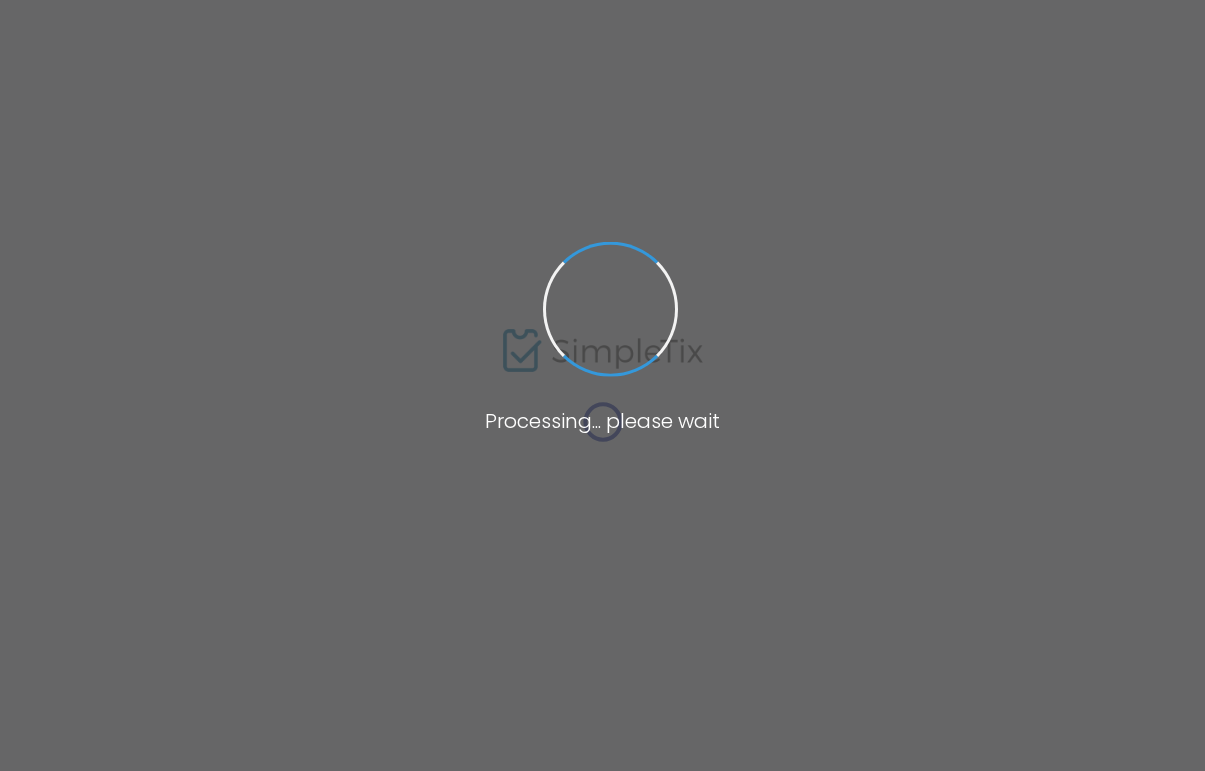 scroll, scrollTop: 0, scrollLeft: 0, axis: both 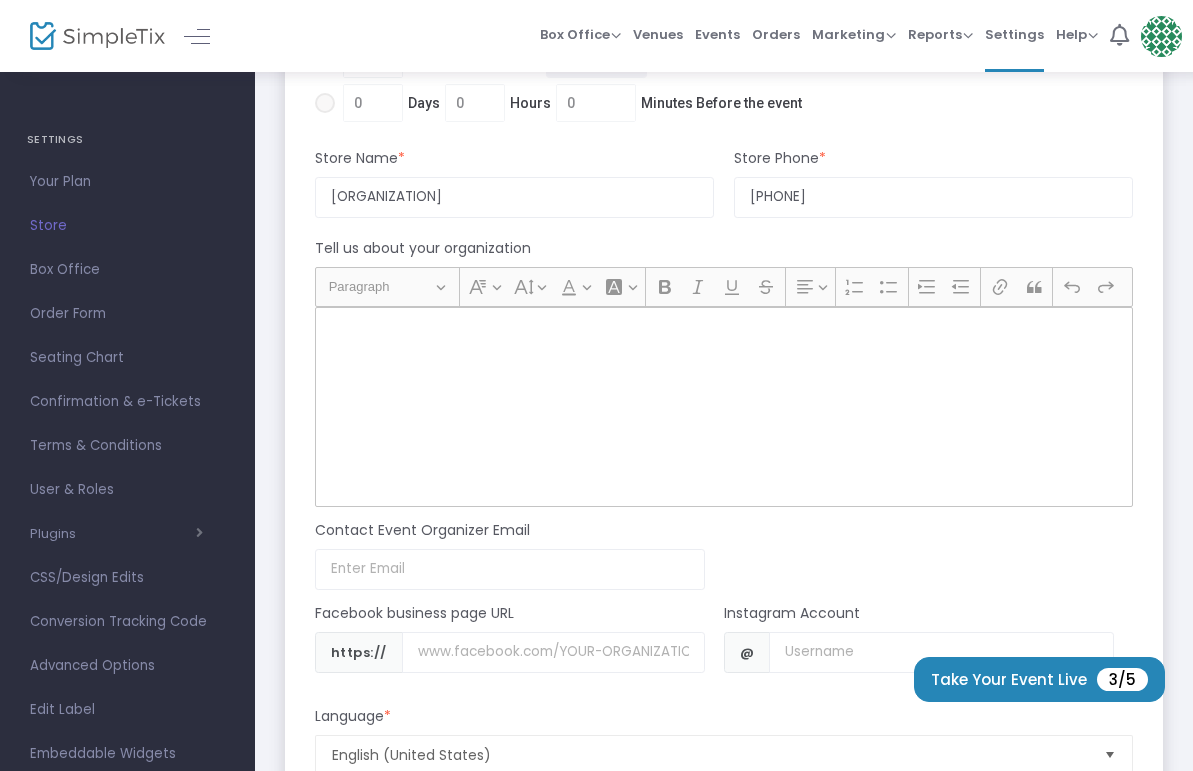 click 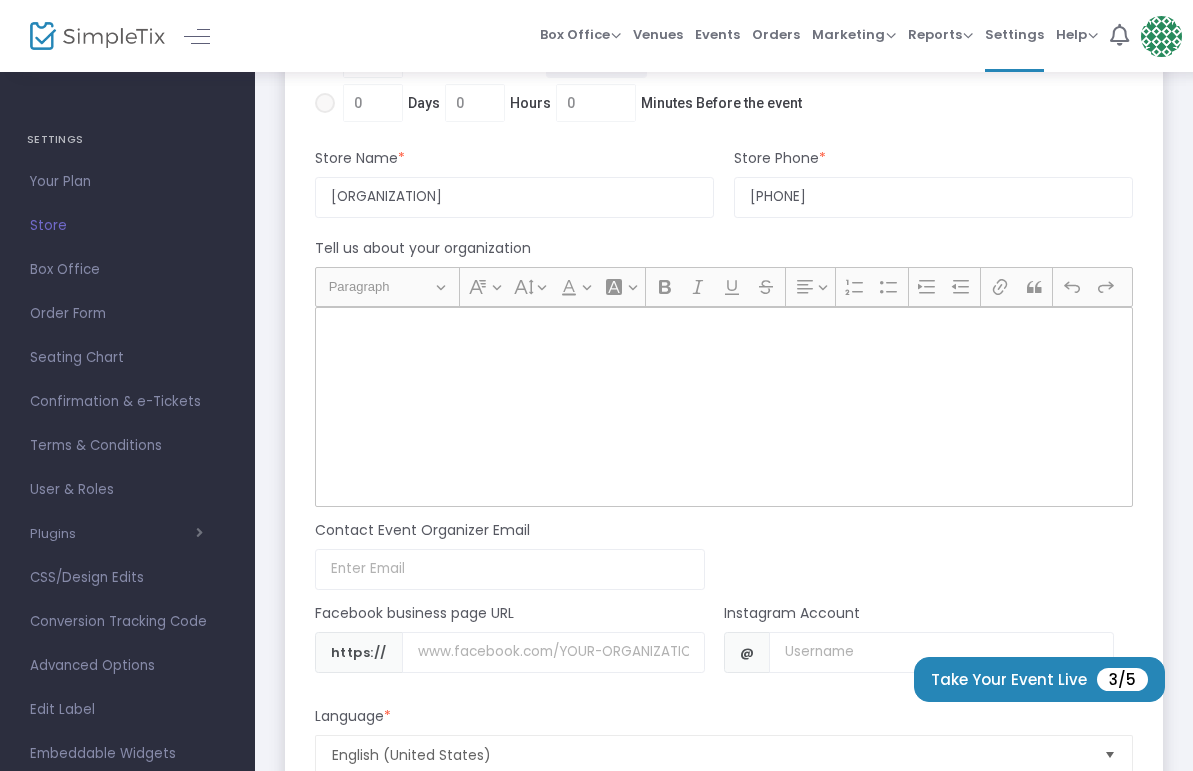 click 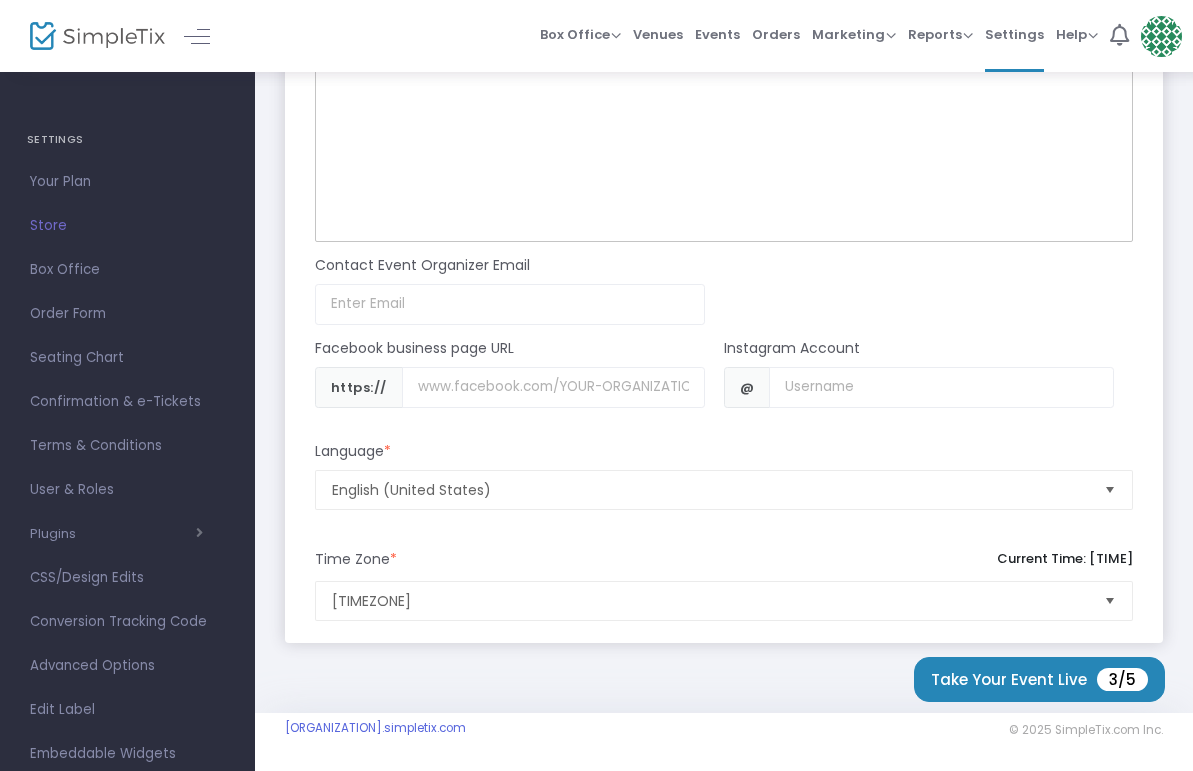 scroll, scrollTop: 1651, scrollLeft: 0, axis: vertical 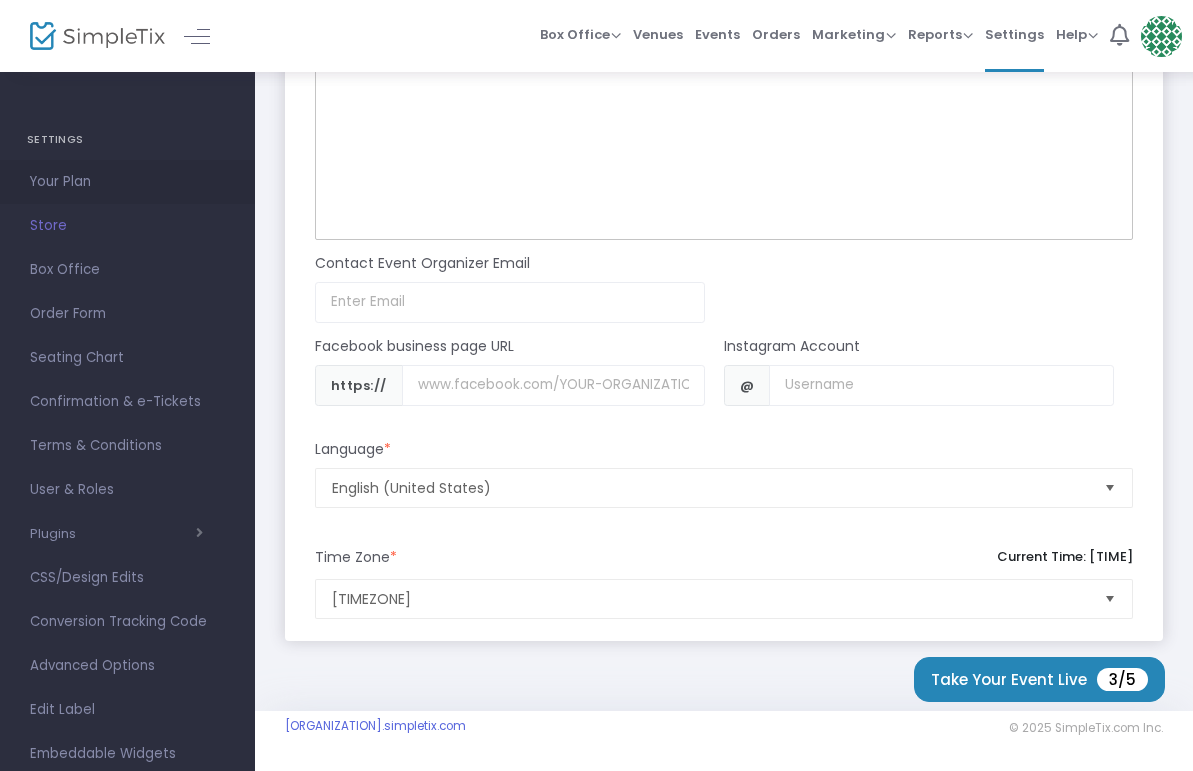 click on "Your Plan" at bounding box center (127, 182) 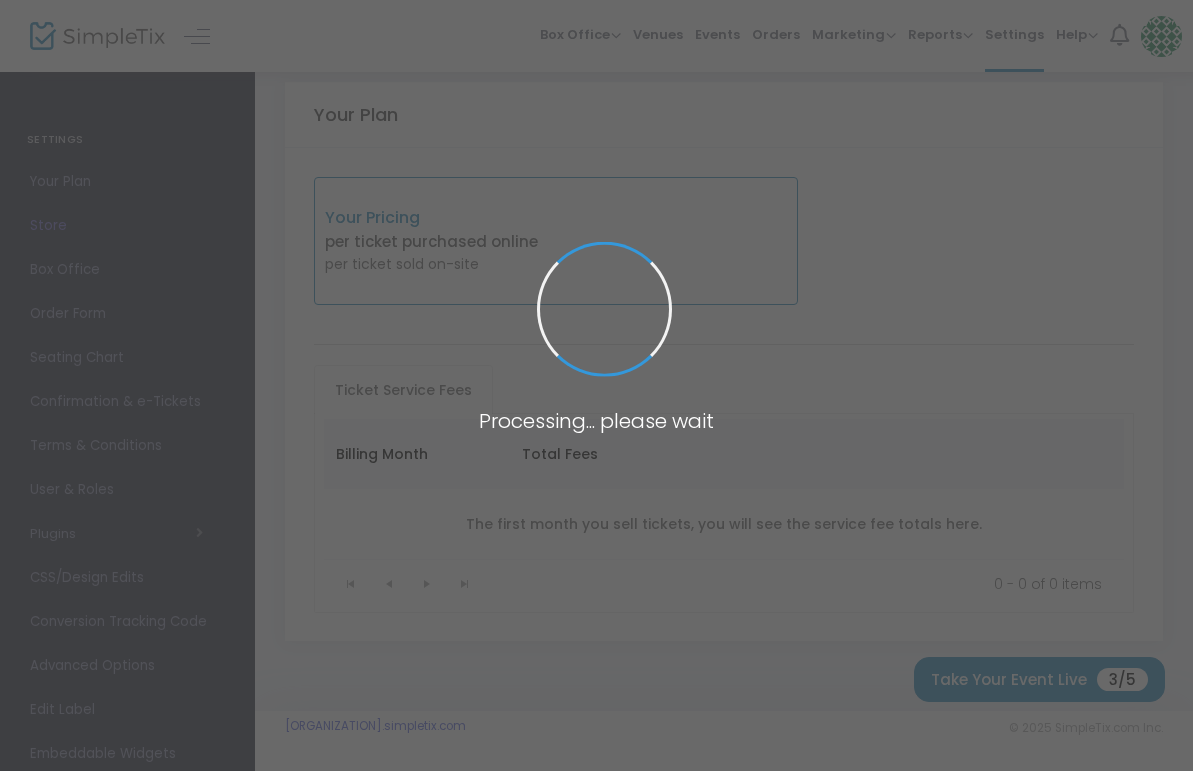 scroll, scrollTop: 183, scrollLeft: 0, axis: vertical 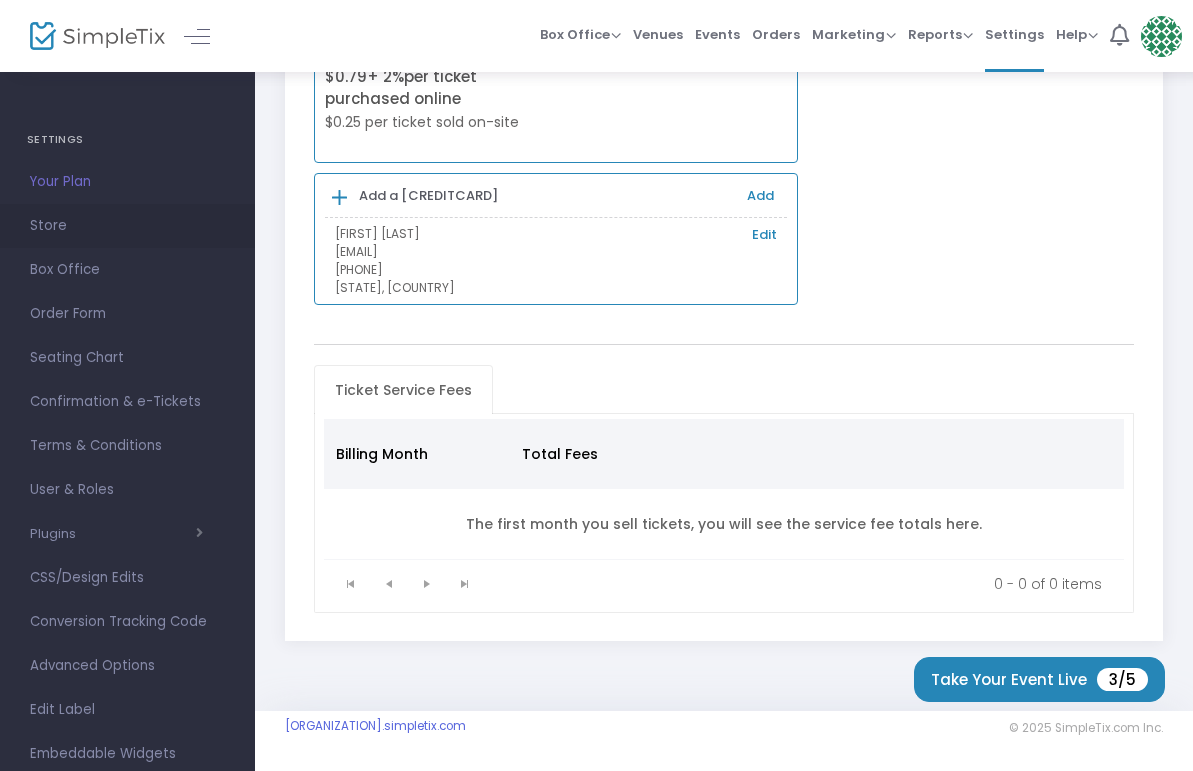 click on "Store" at bounding box center [127, 226] 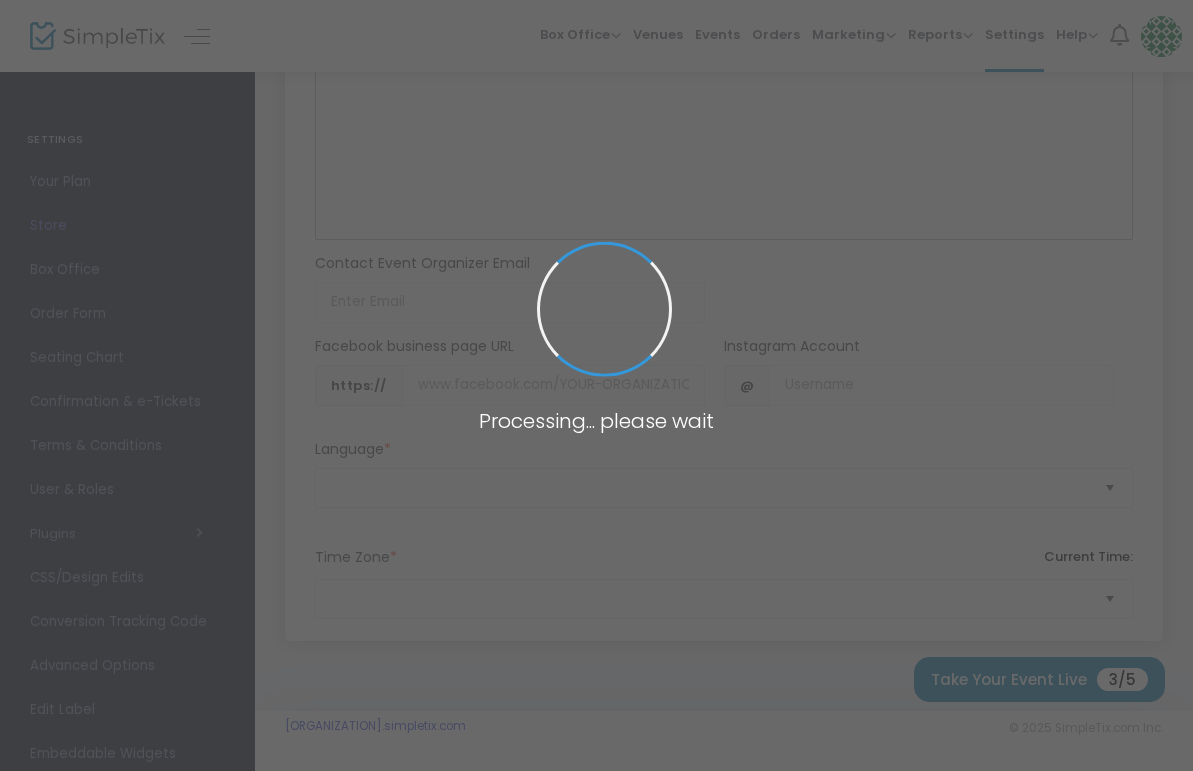 type on "https://UkrainianMusicalTheater" 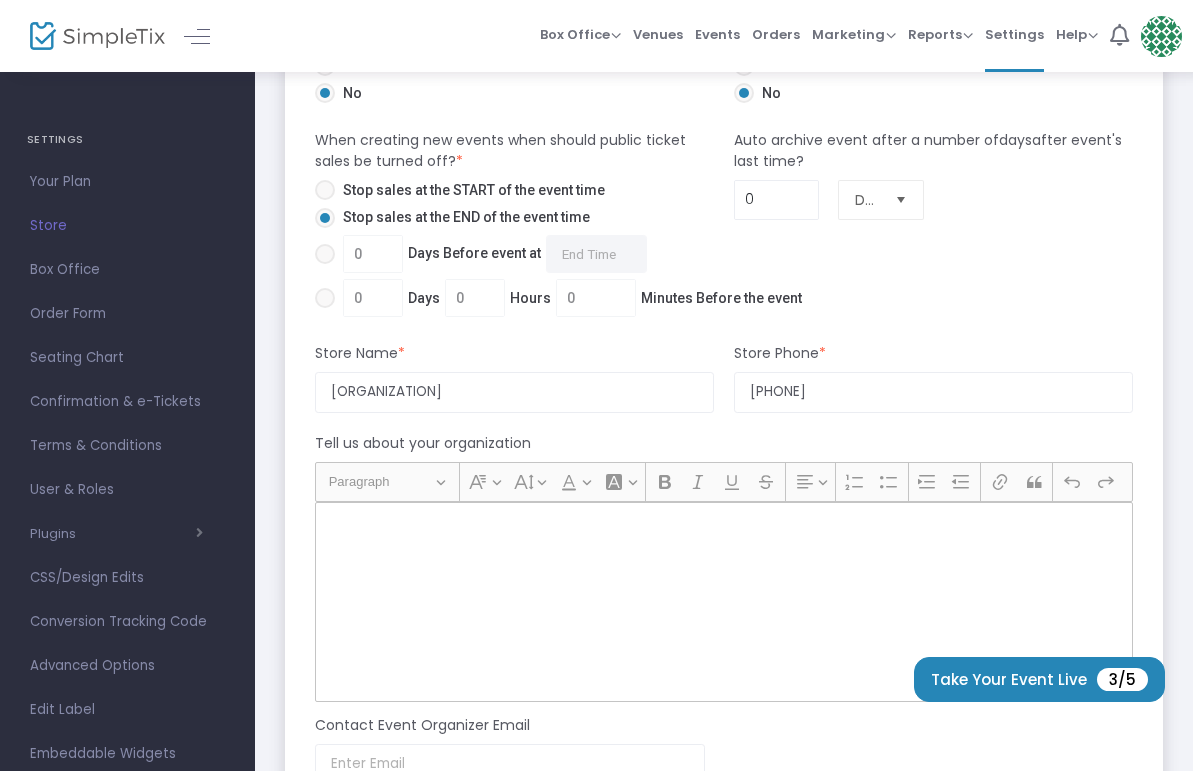 scroll, scrollTop: 1212, scrollLeft: 0, axis: vertical 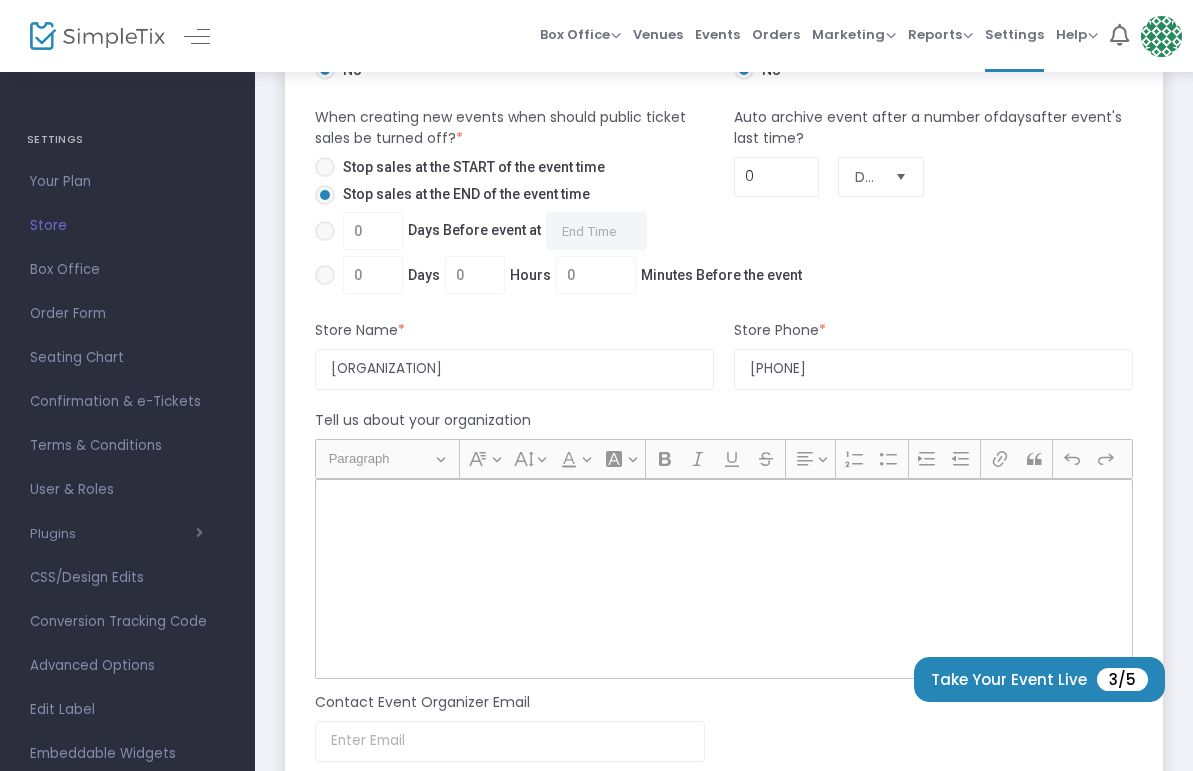 click 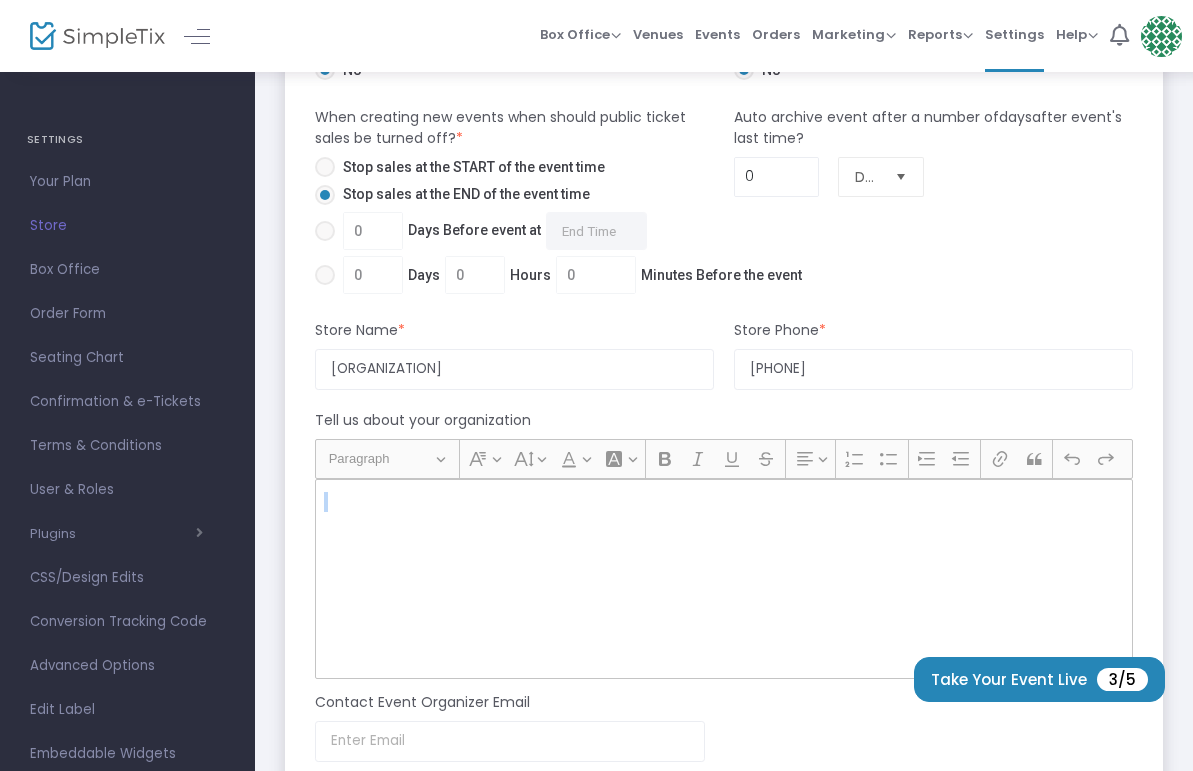 click 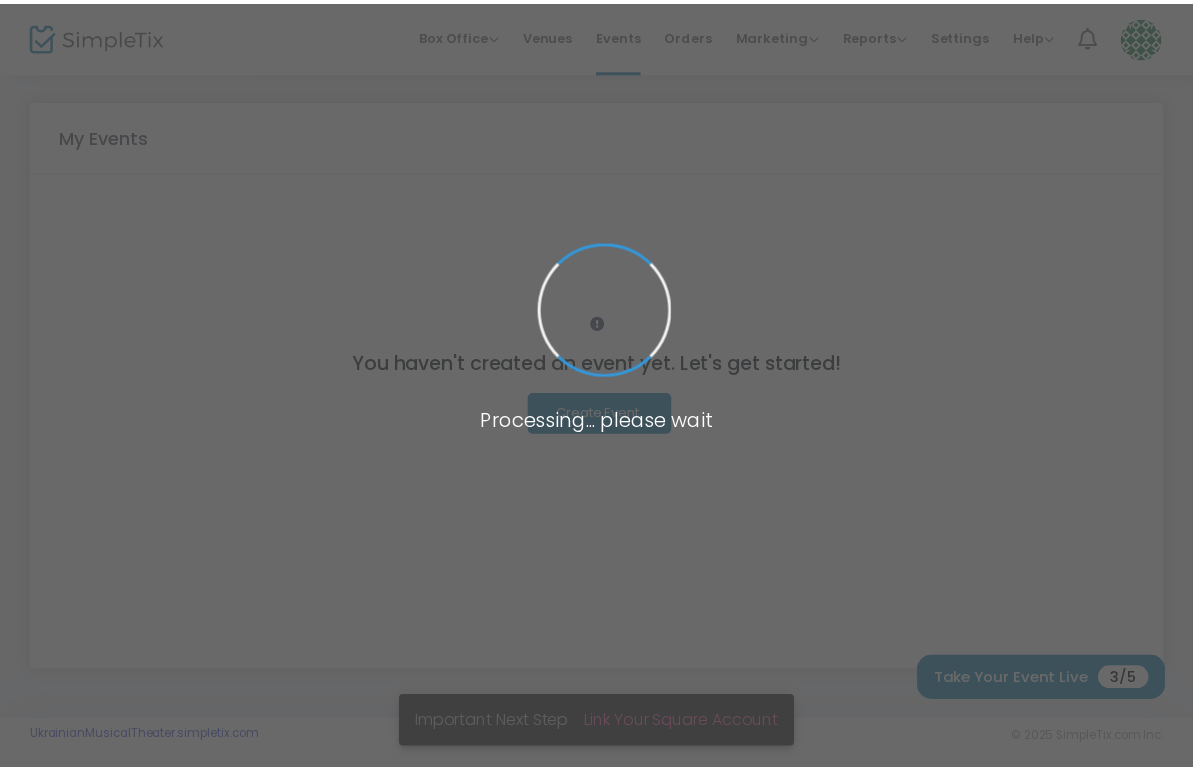 scroll, scrollTop: 0, scrollLeft: 0, axis: both 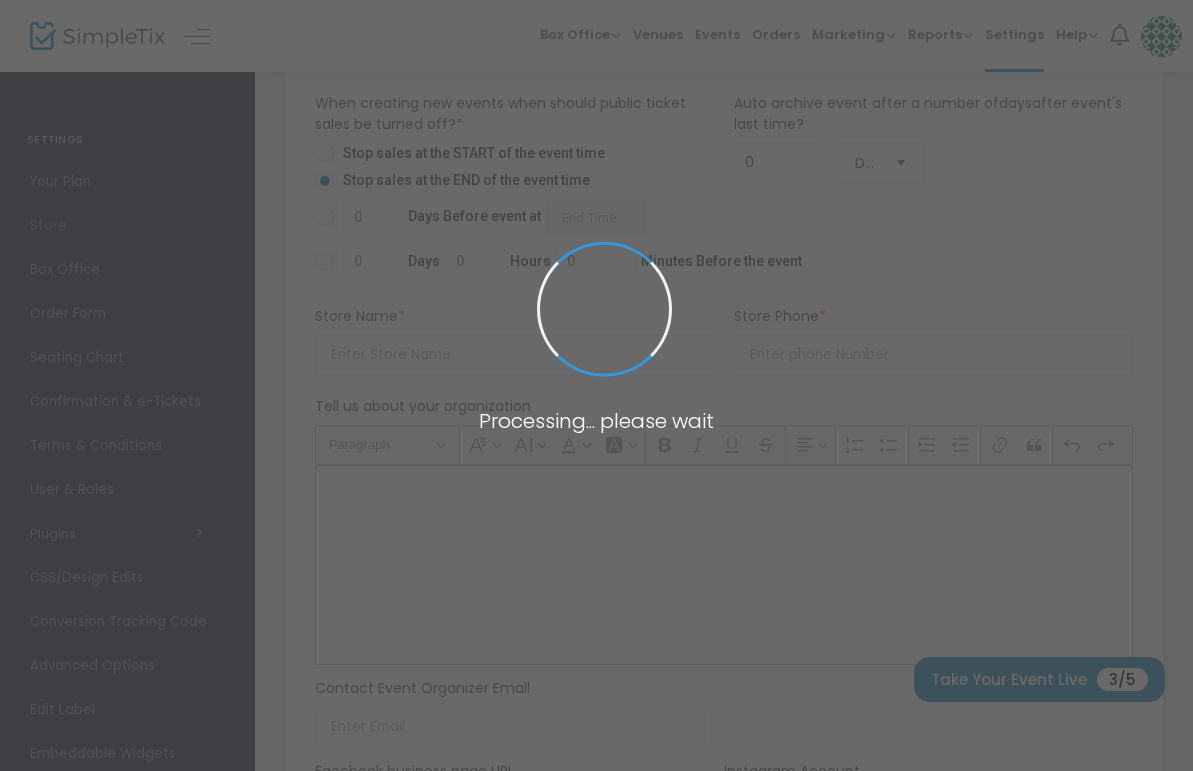 type on "https://UkrainianMusicalTheater" 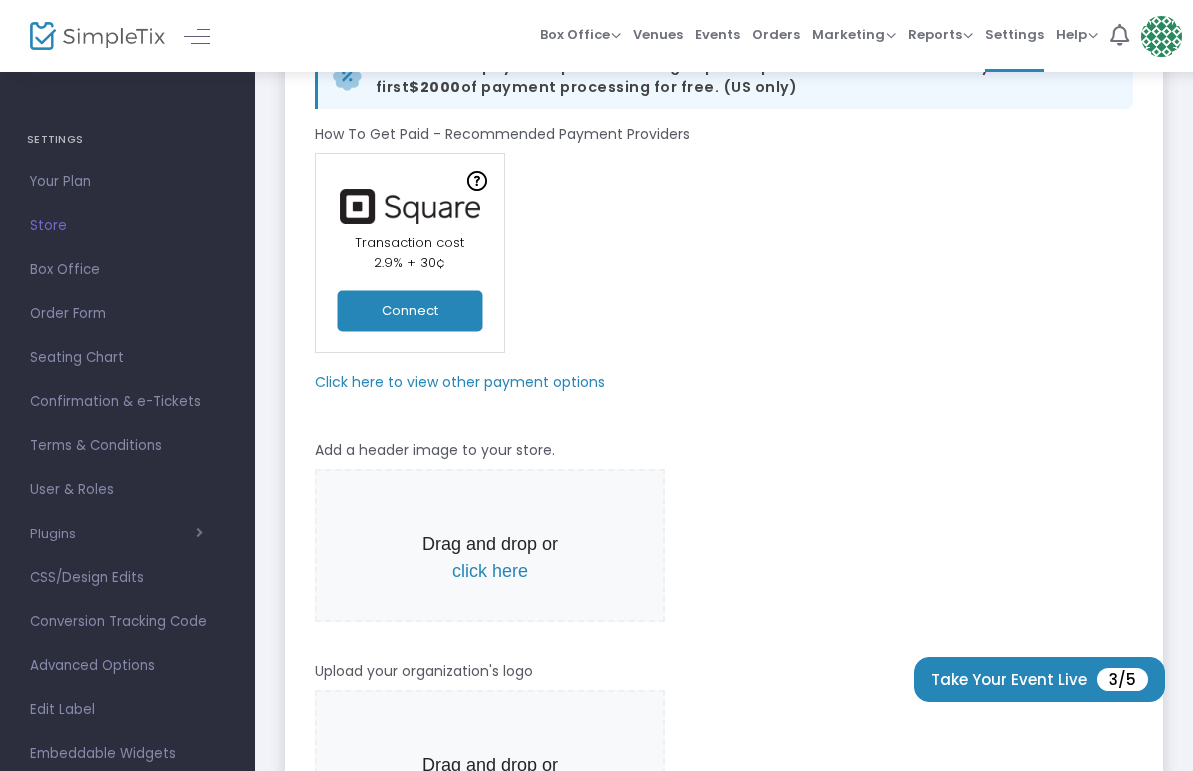 scroll, scrollTop: 0, scrollLeft: 0, axis: both 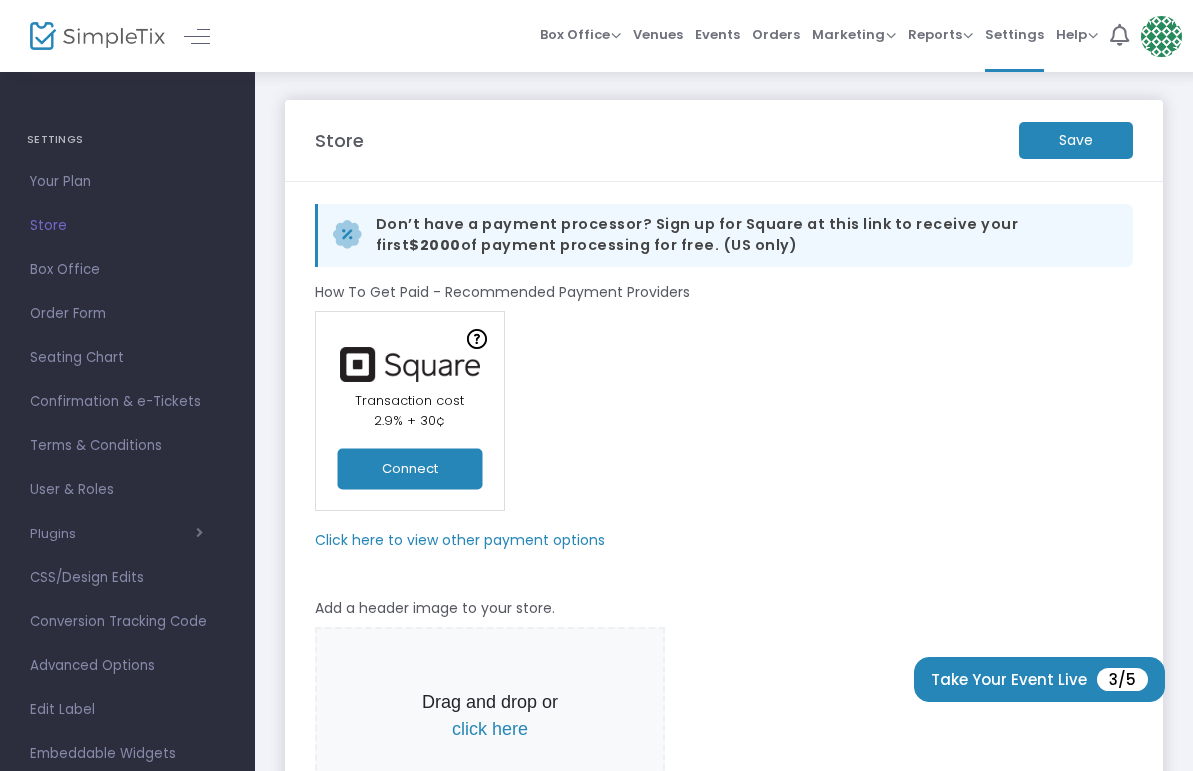 click at bounding box center (1161, 36) 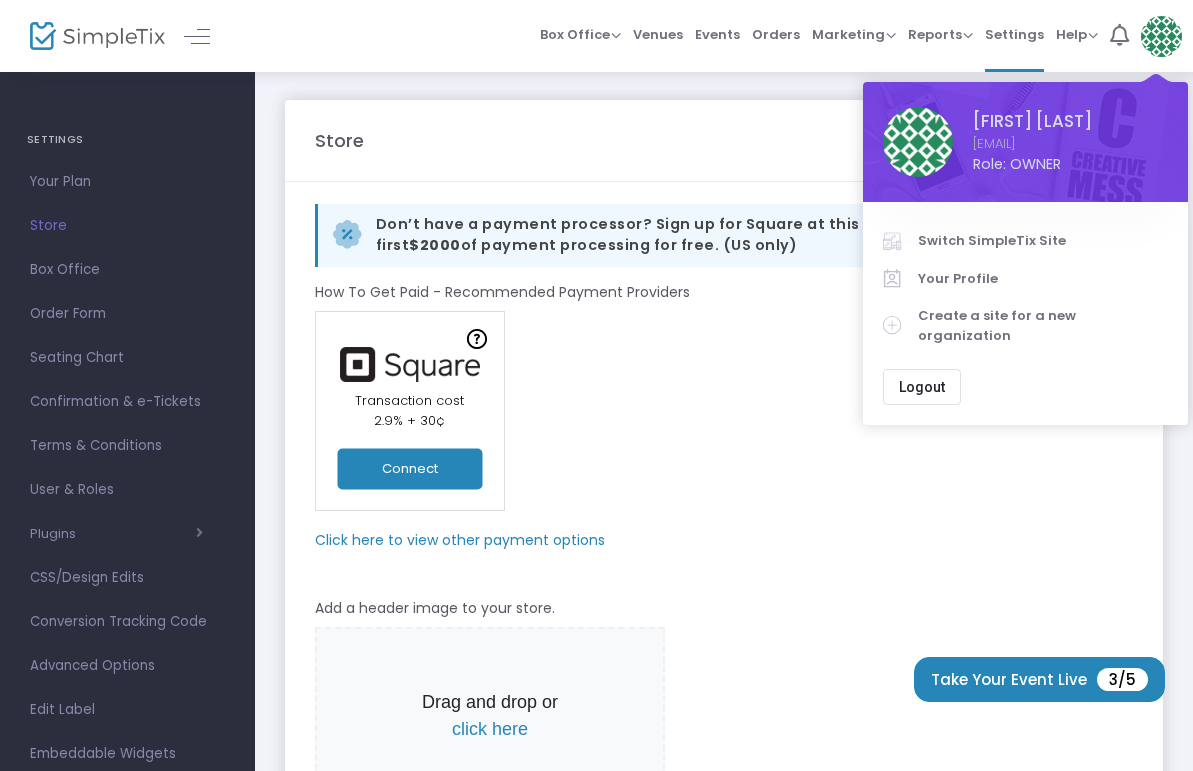 click on "Logout" at bounding box center [922, 387] 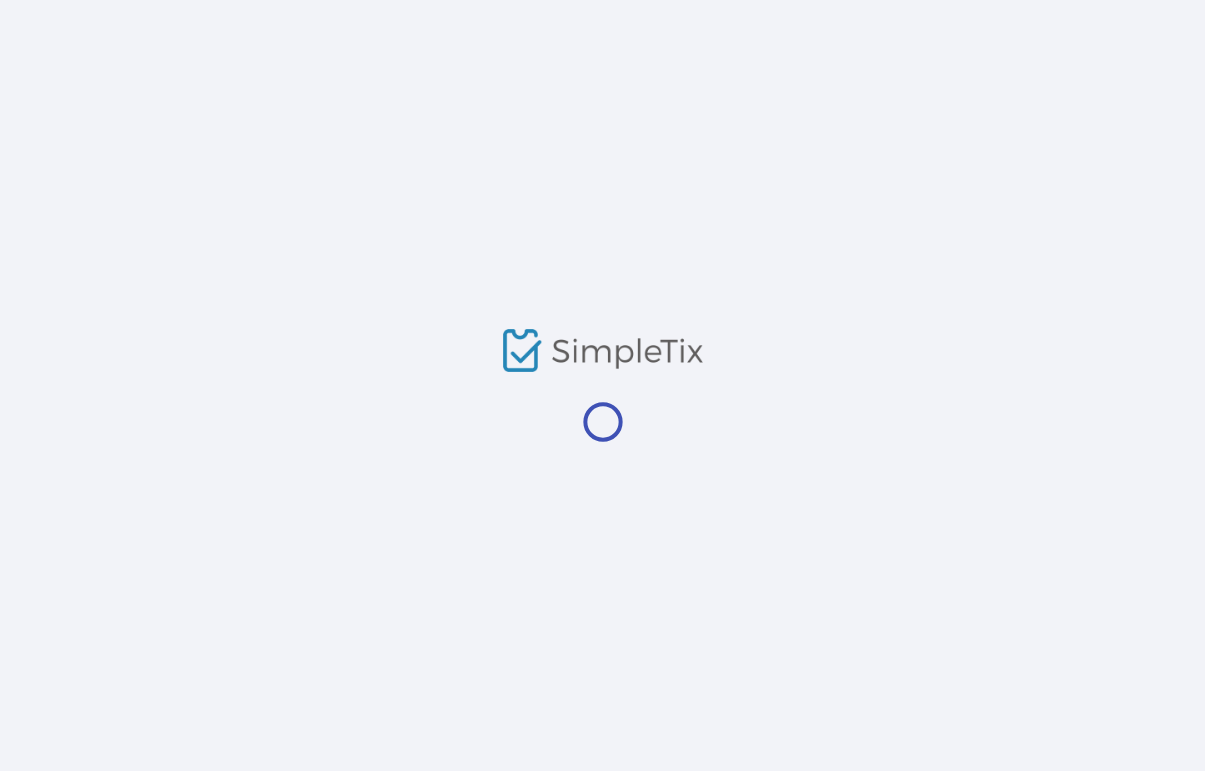 scroll, scrollTop: 0, scrollLeft: 0, axis: both 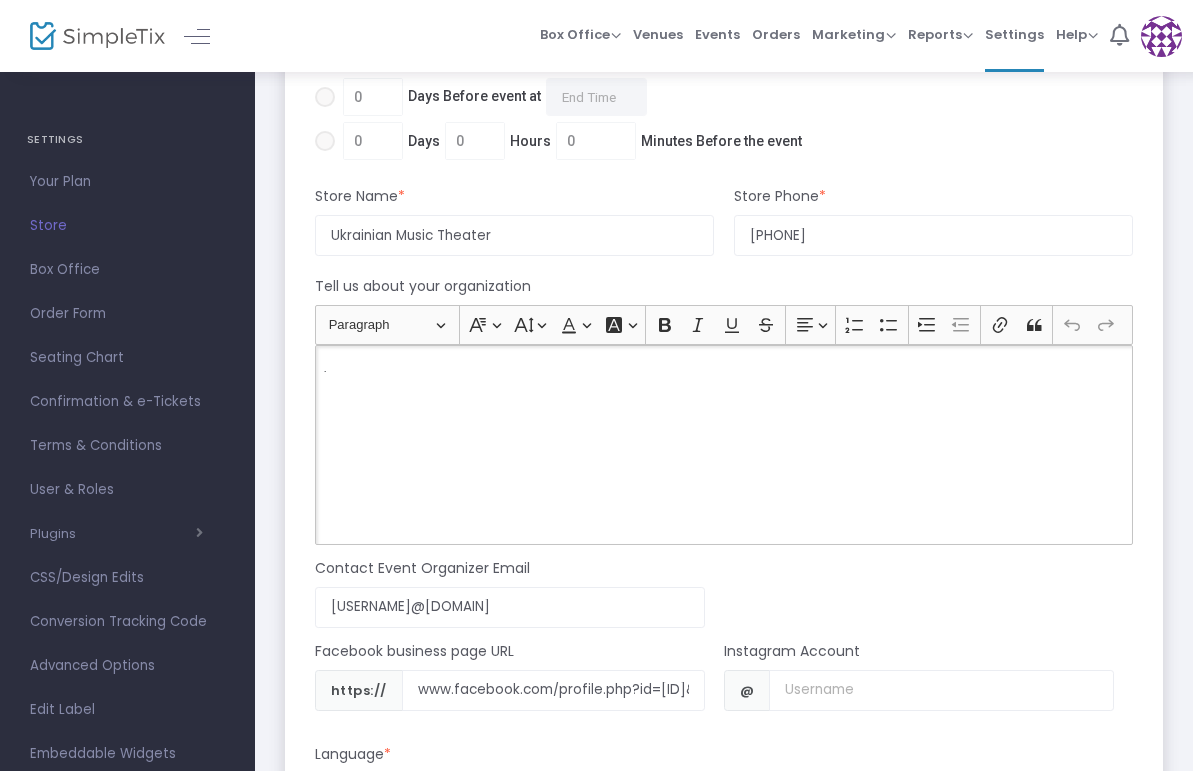 click on "." 